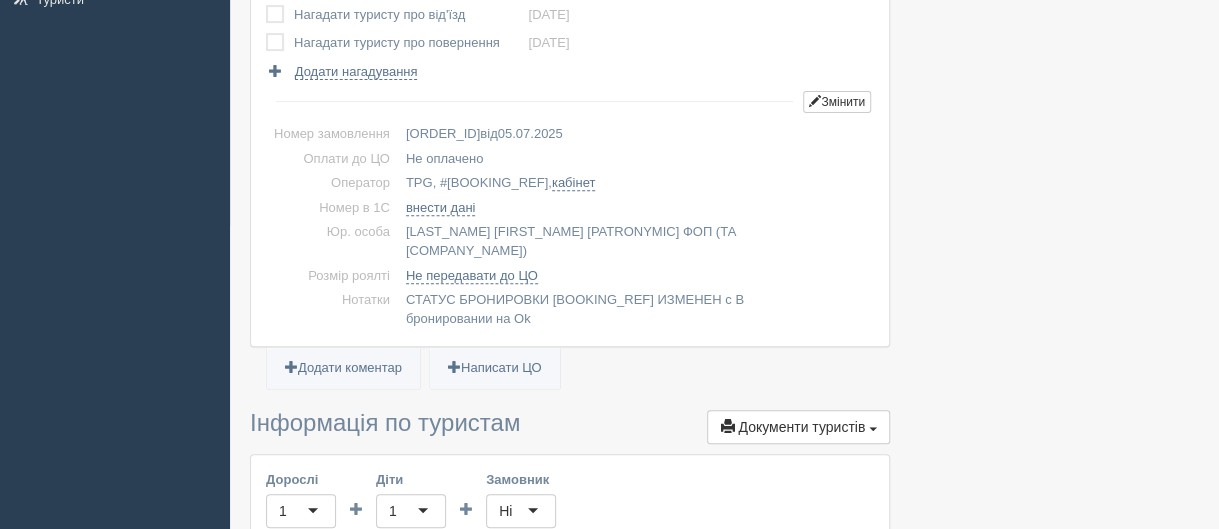 scroll, scrollTop: 400, scrollLeft: 0, axis: vertical 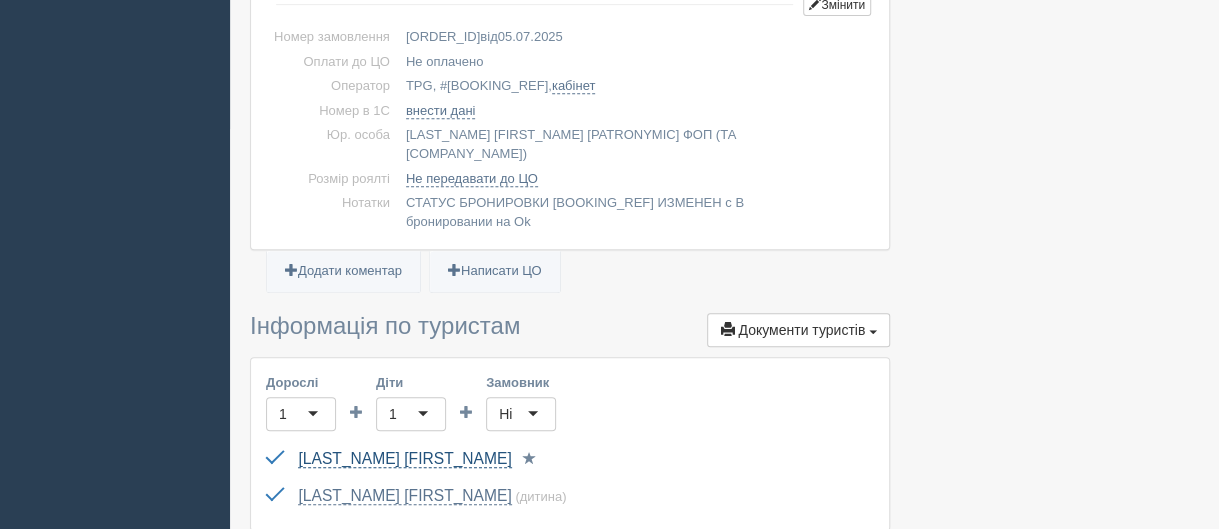 click on "[LAST] [FIRST]" at bounding box center (404, 459) 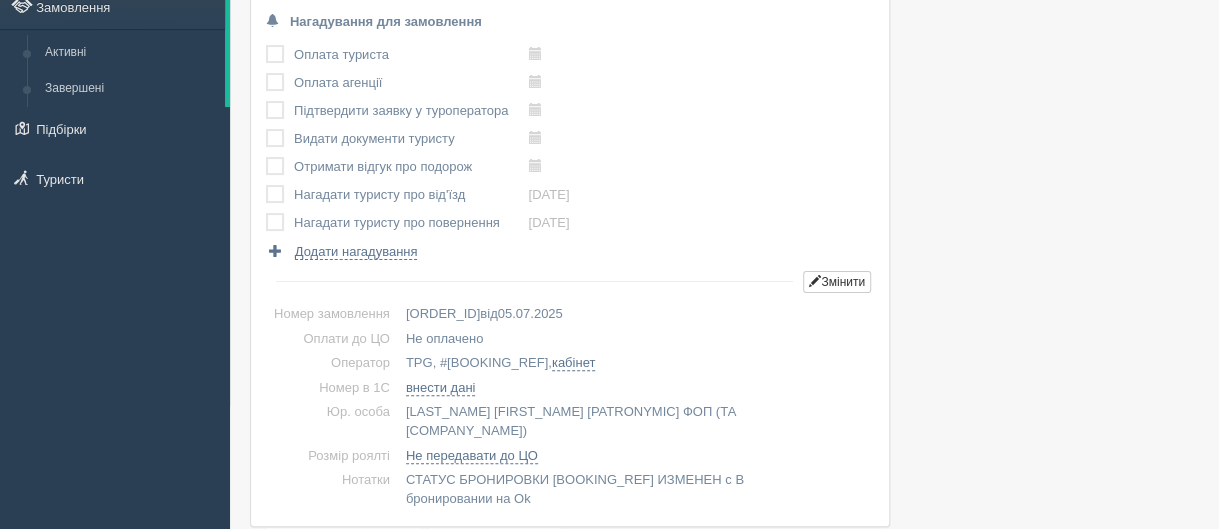 scroll, scrollTop: 0, scrollLeft: 0, axis: both 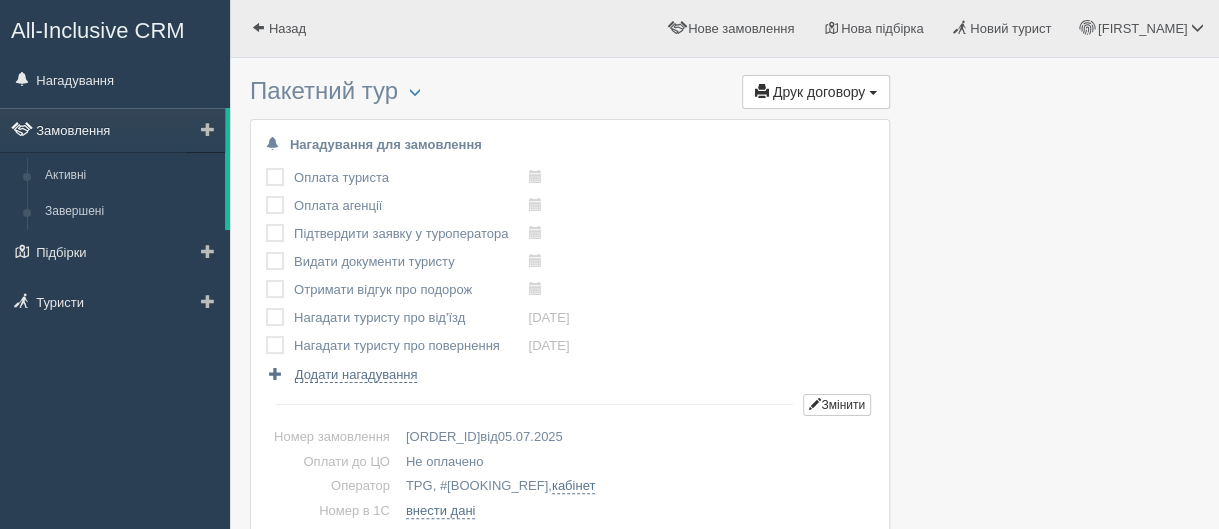 click on "Замовлення" at bounding box center (112, 130) 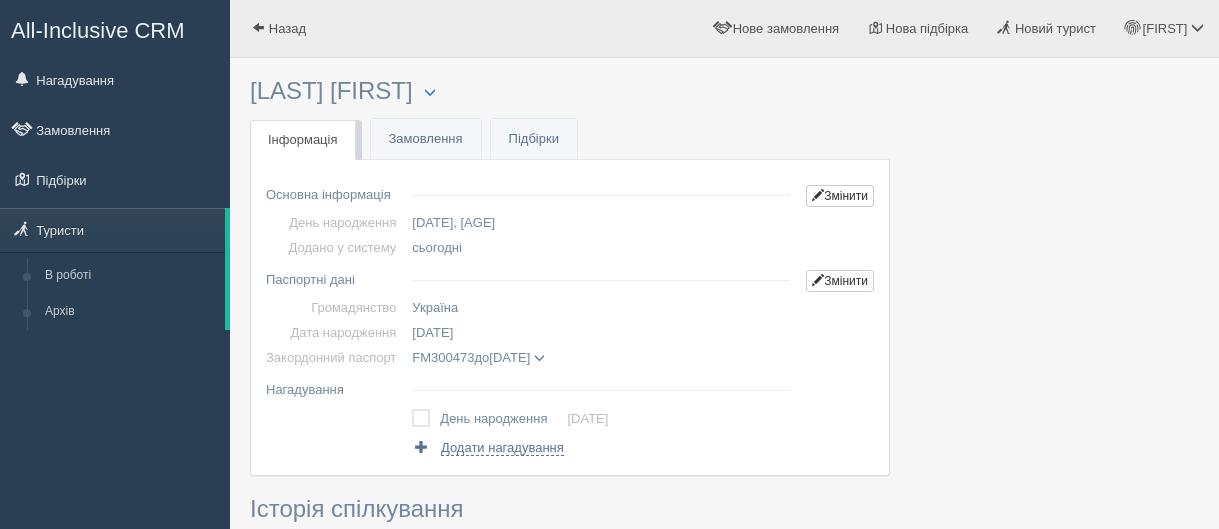 scroll, scrollTop: 0, scrollLeft: 0, axis: both 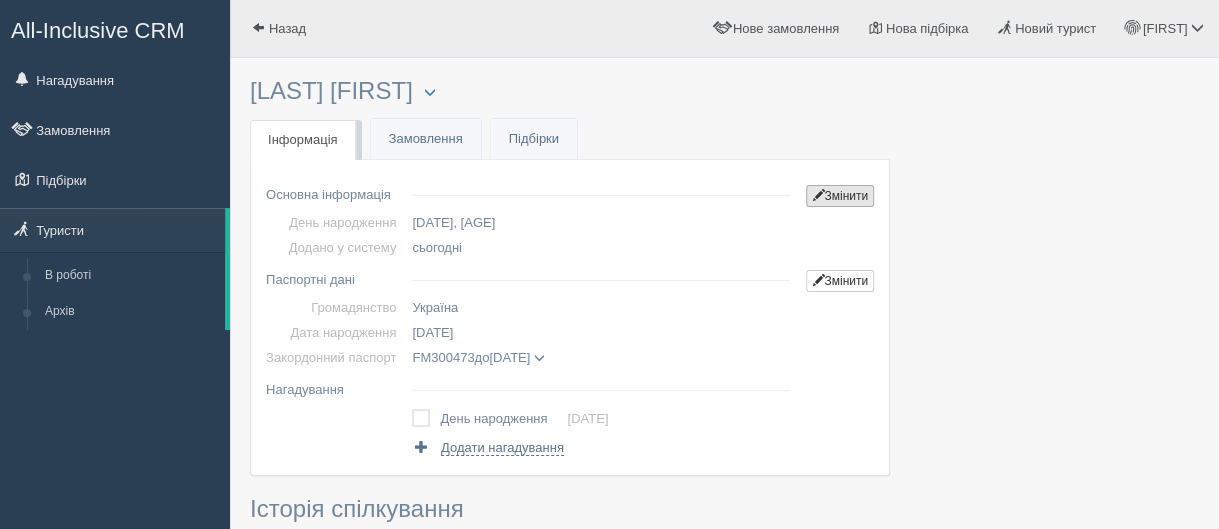 click on "Змінити" at bounding box center [840, 196] 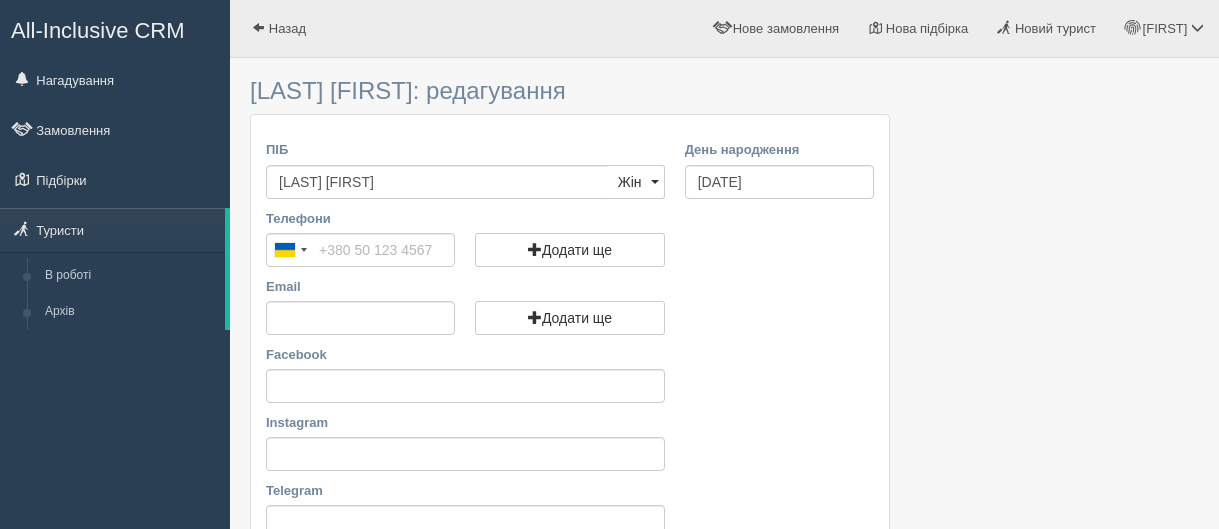 scroll, scrollTop: 0, scrollLeft: 0, axis: both 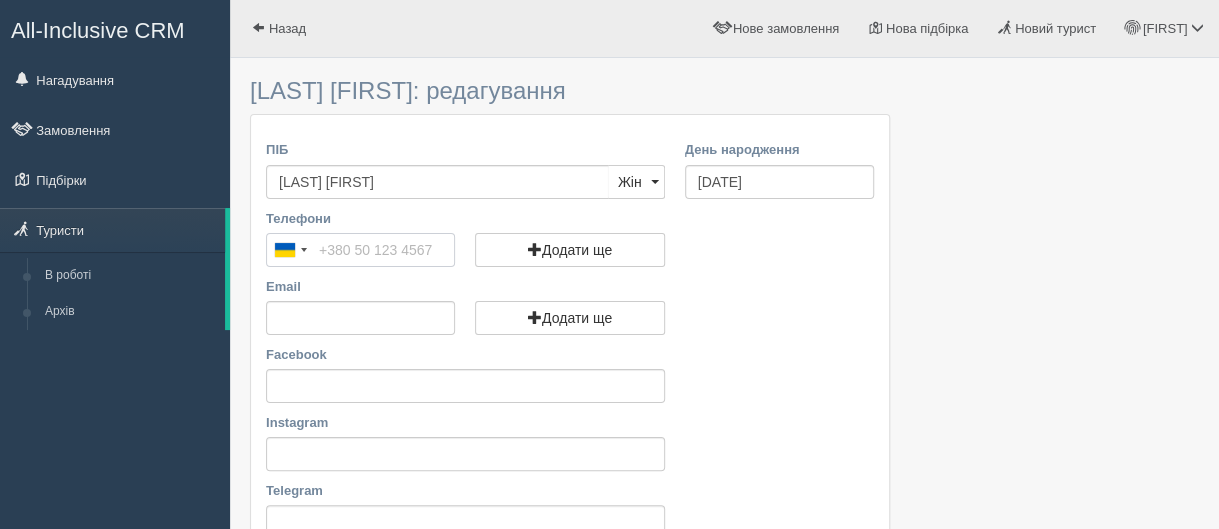 click on "Телефони" at bounding box center [360, 250] 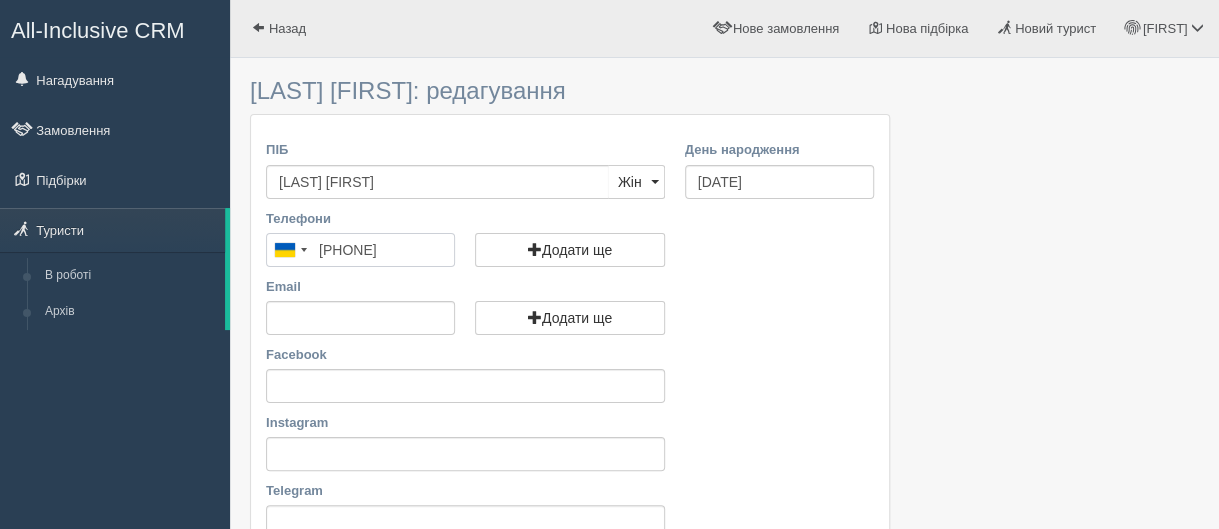 type on "[PHONE]" 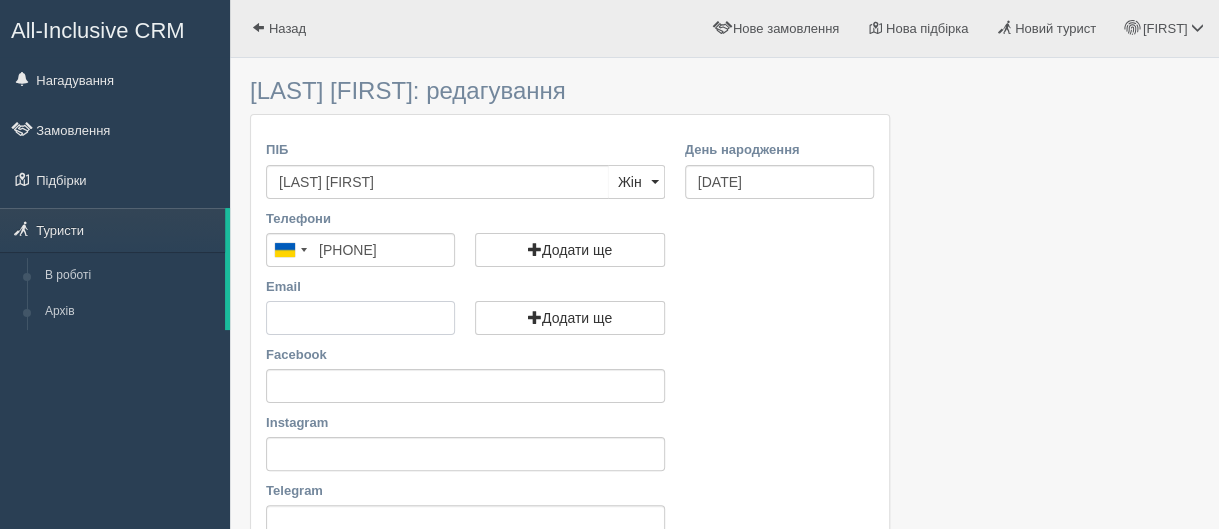 click on "Email" at bounding box center (360, 318) 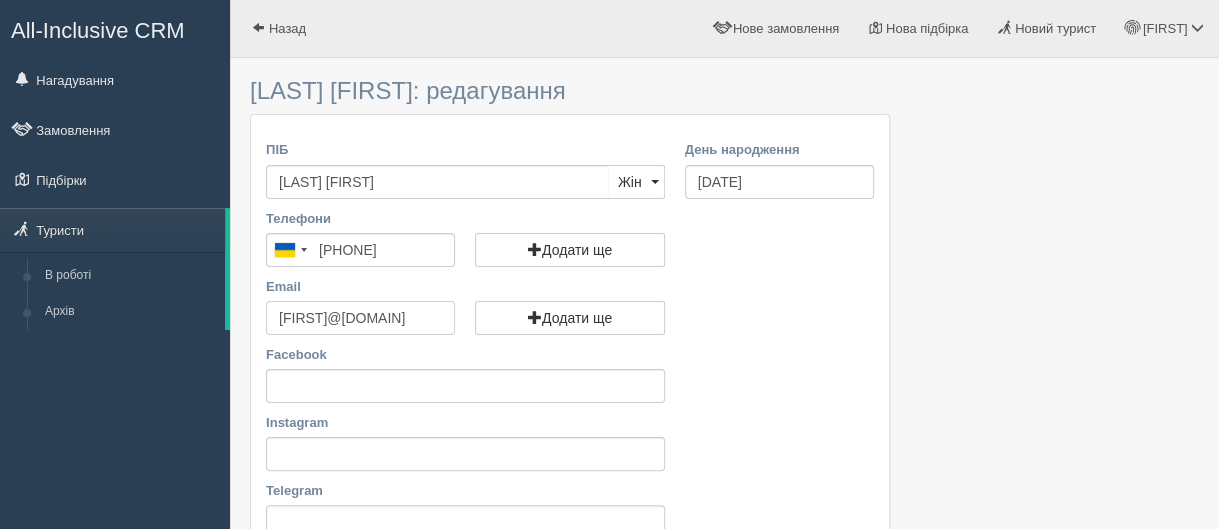 scroll, scrollTop: 0, scrollLeft: 4, axis: horizontal 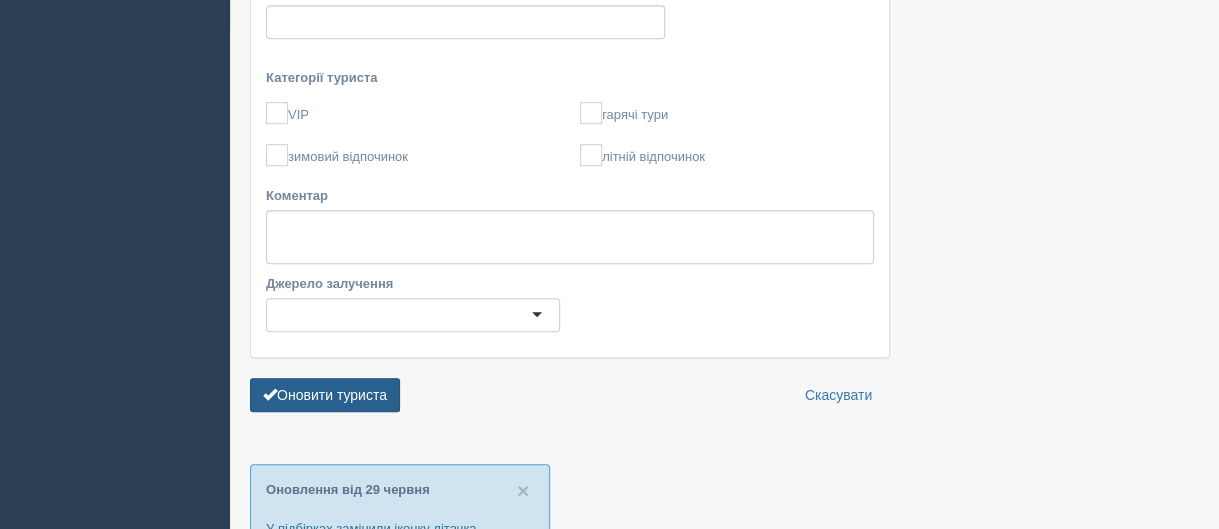 type on "[EMAIL]" 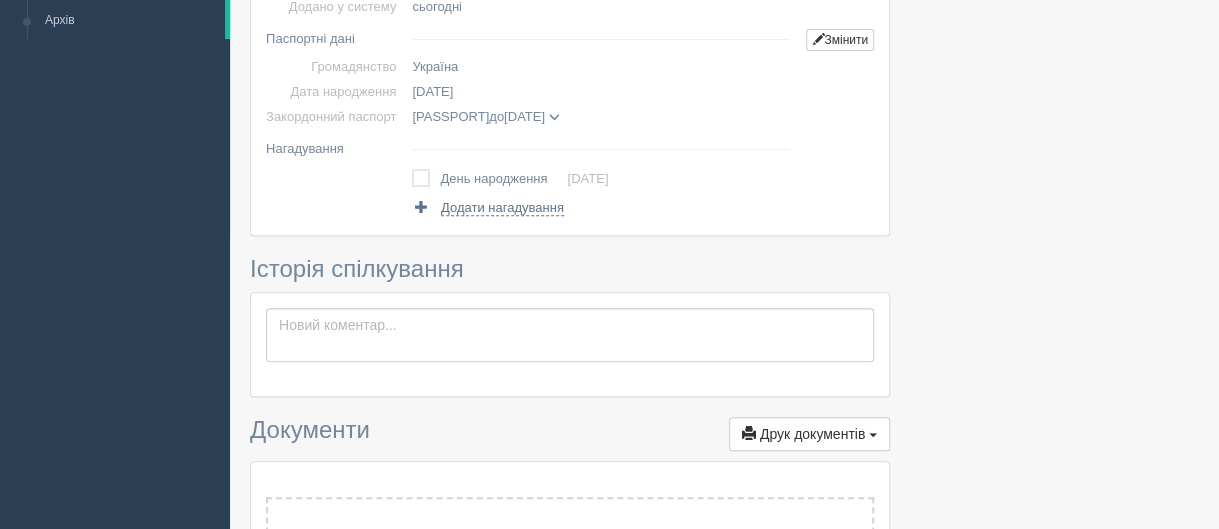 scroll, scrollTop: 0, scrollLeft: 0, axis: both 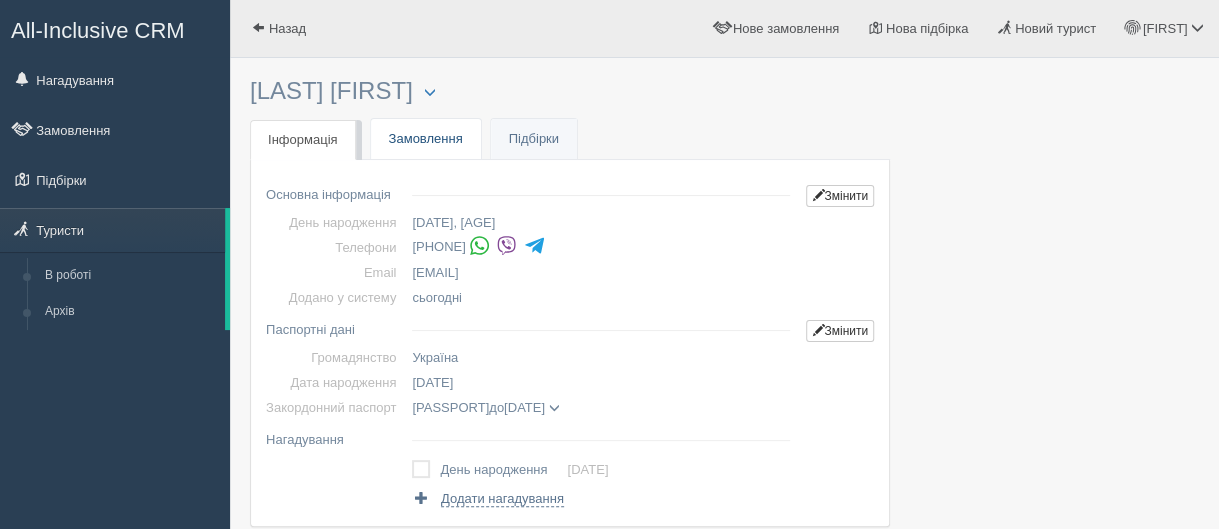 click on "Замовлення" at bounding box center (426, 139) 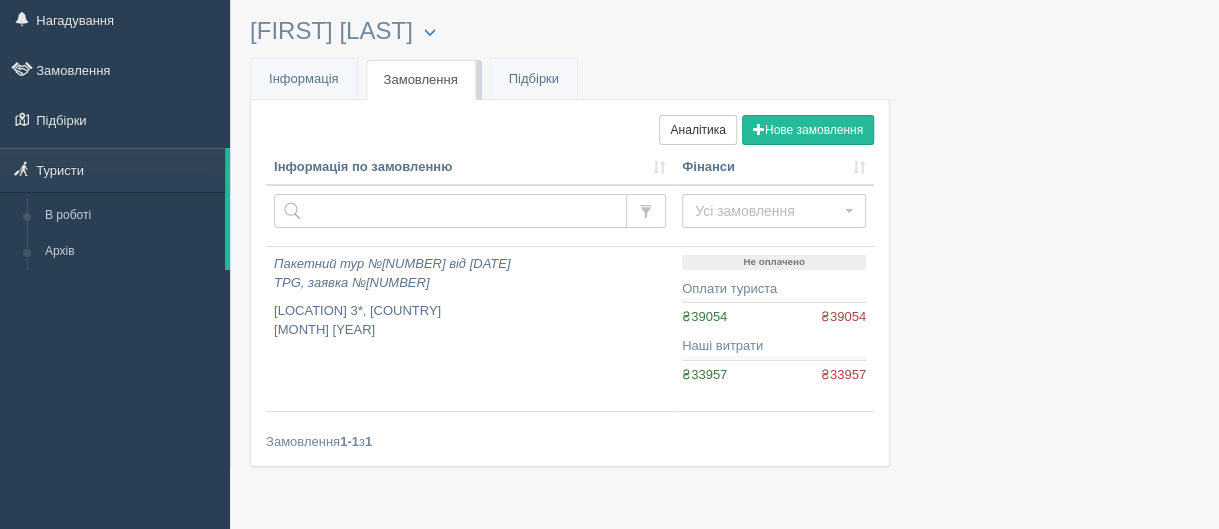scroll, scrollTop: 0, scrollLeft: 0, axis: both 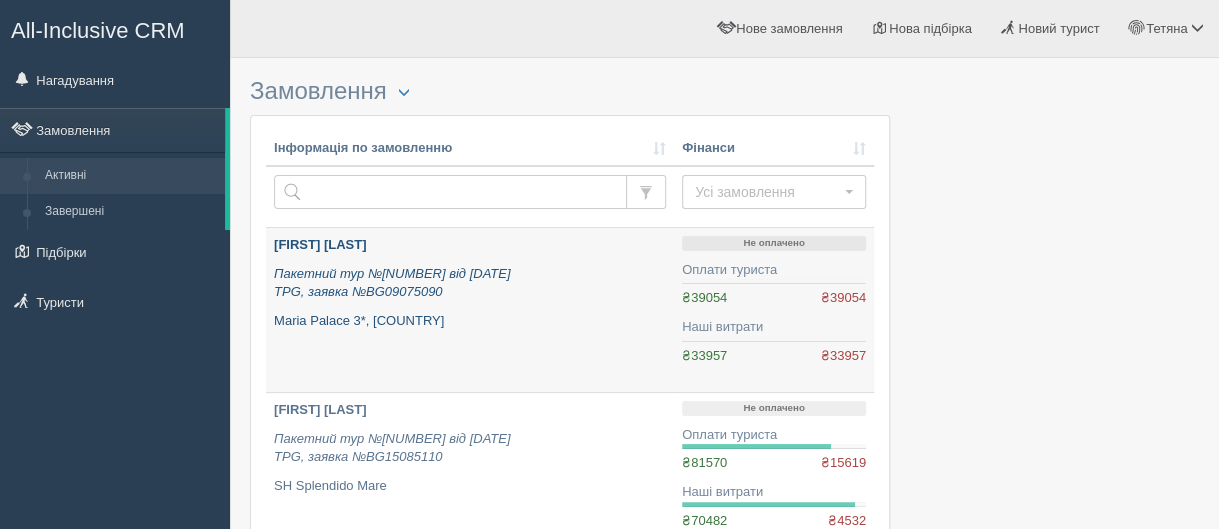 click on "[FIRST] [LAST]" at bounding box center (320, 244) 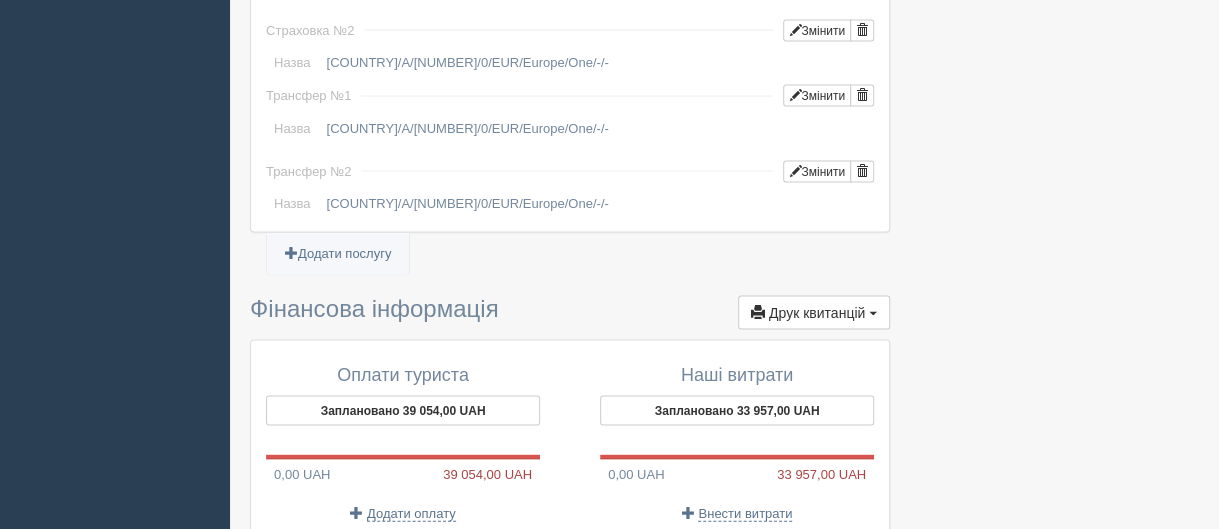 scroll, scrollTop: 2000, scrollLeft: 0, axis: vertical 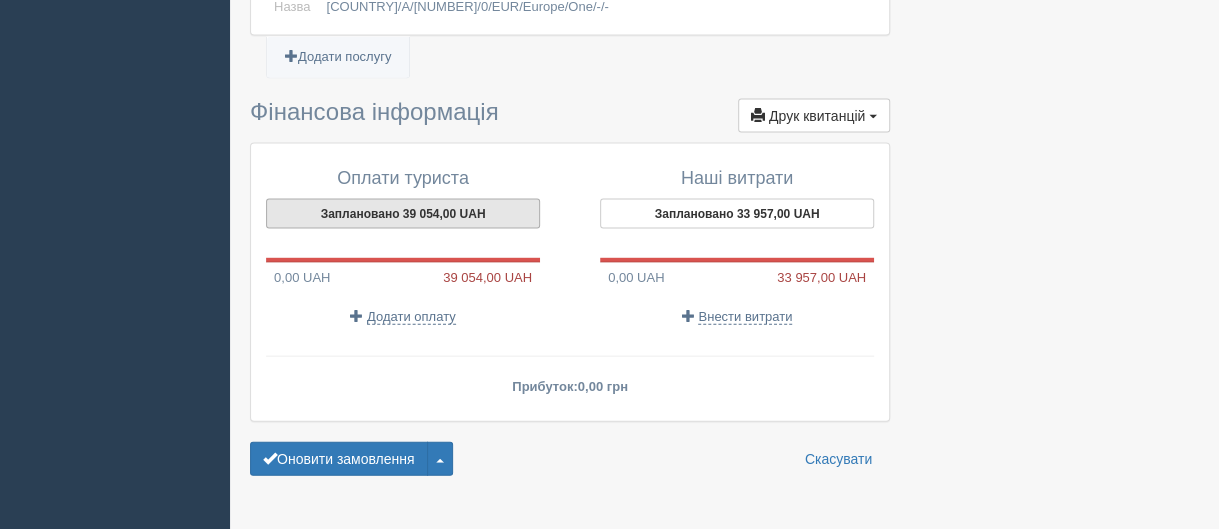click on "Заплановано 39 054,00 UAH" at bounding box center (403, 214) 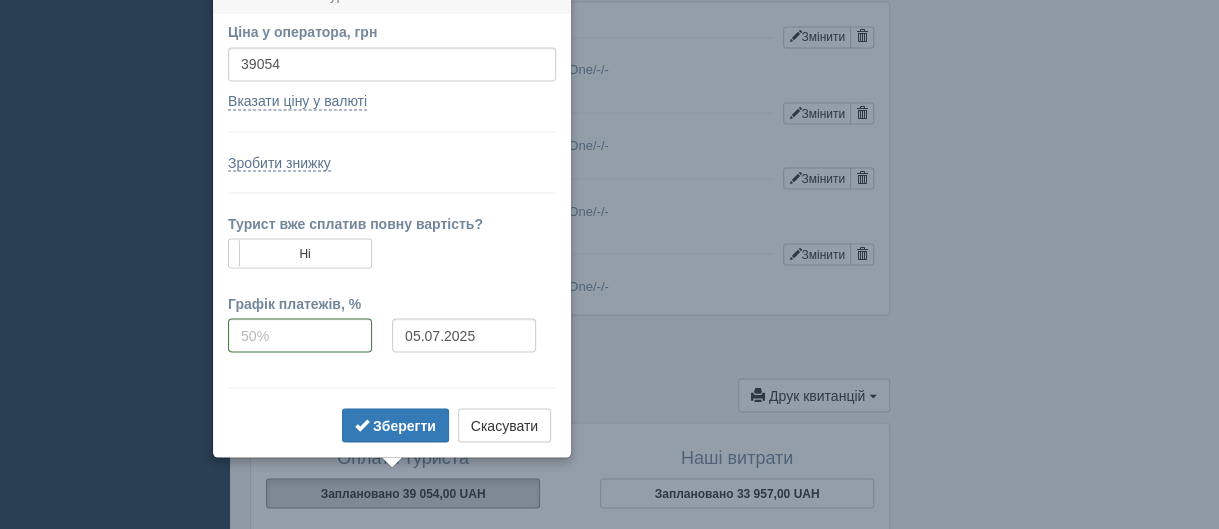 scroll, scrollTop: 1699, scrollLeft: 0, axis: vertical 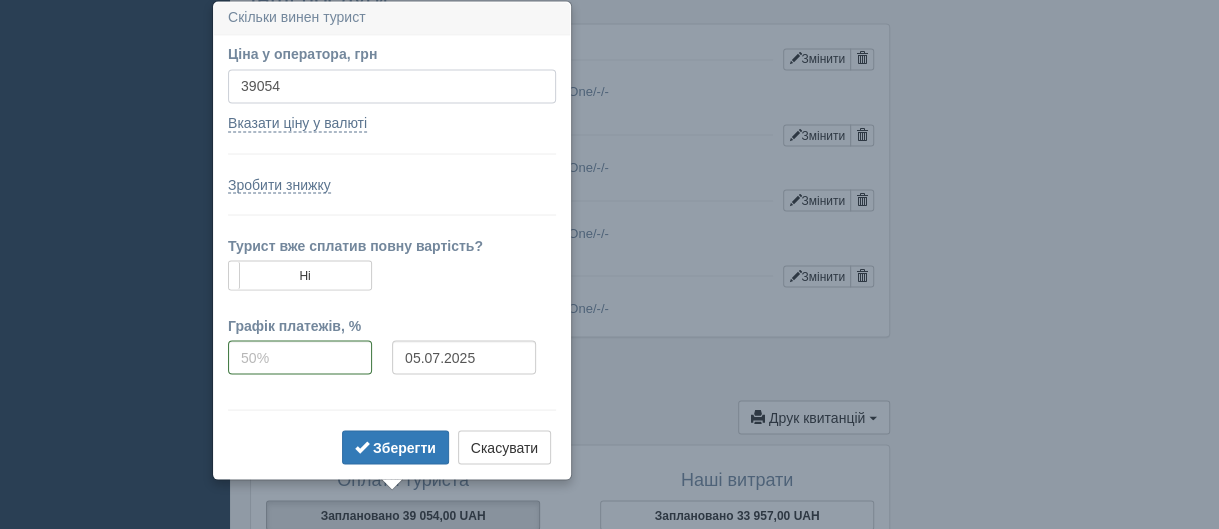 click on "39054" at bounding box center [392, 86] 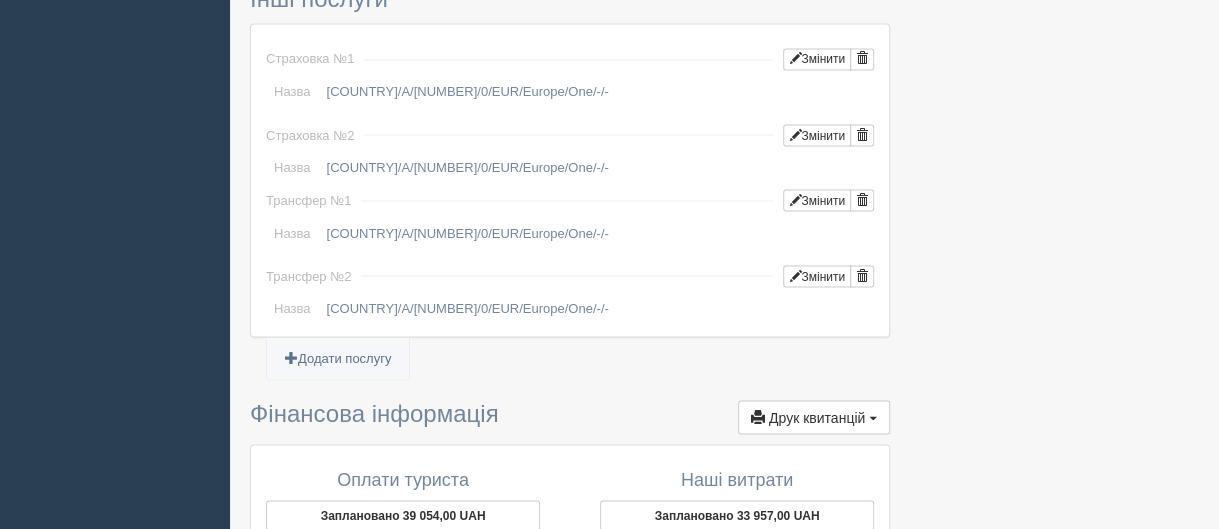 click at bounding box center (570, 430) 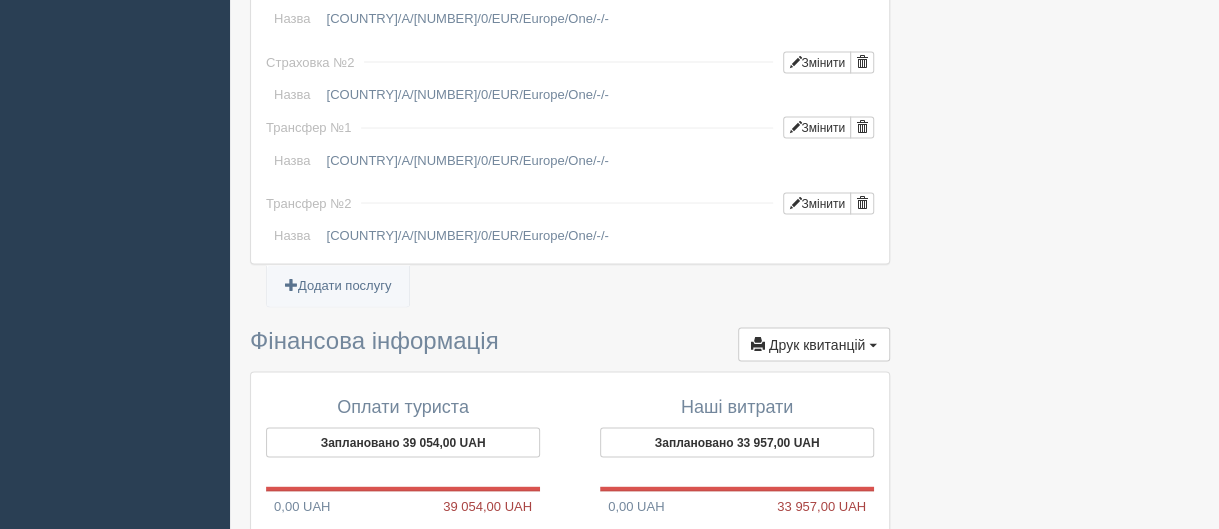 scroll, scrollTop: 1899, scrollLeft: 0, axis: vertical 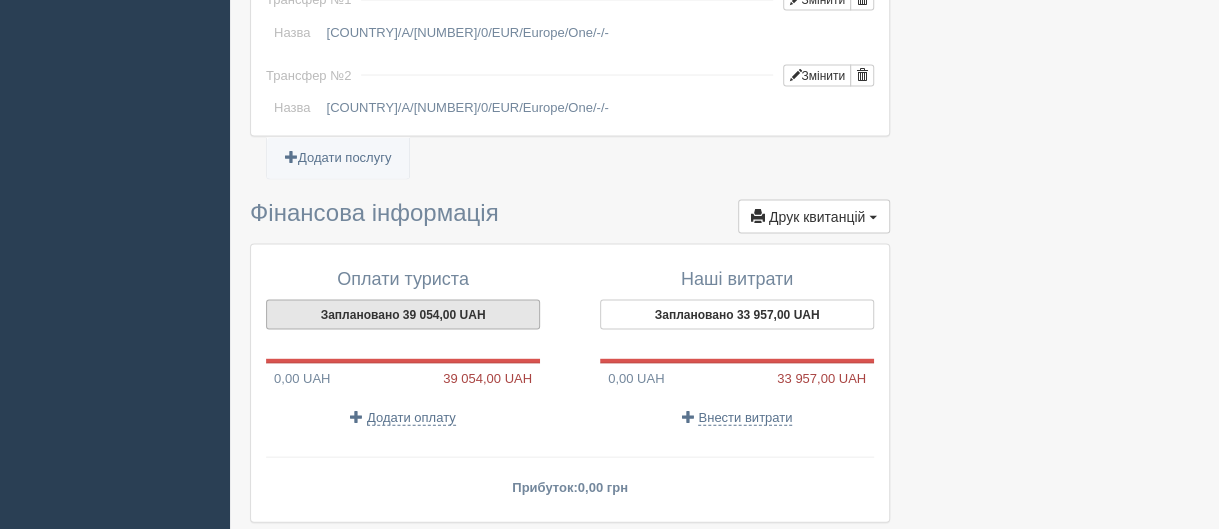 click on "Заплановано 39 054,00 UAH" at bounding box center [403, 315] 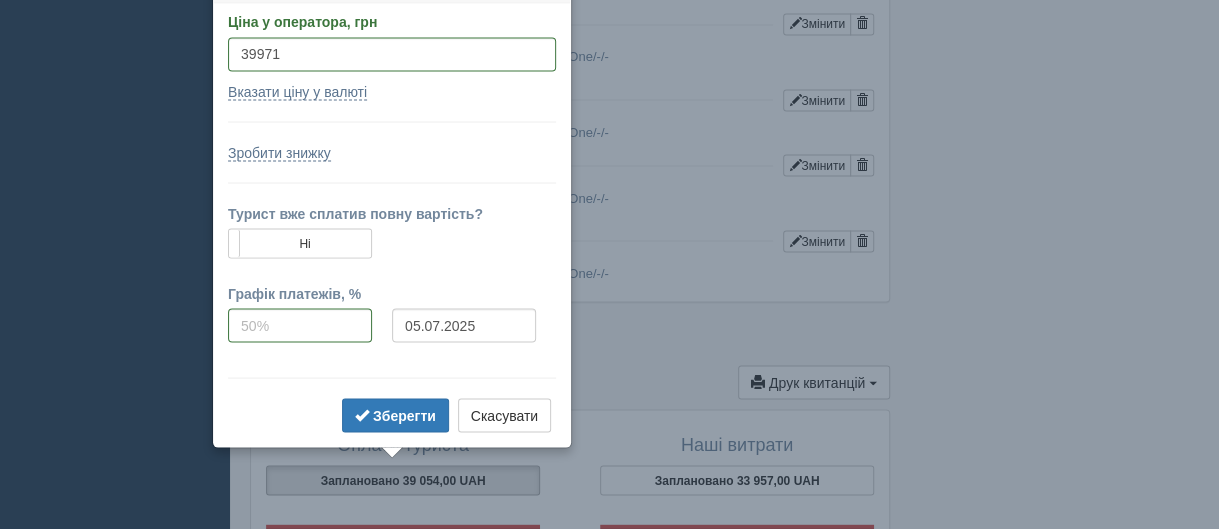 scroll, scrollTop: 1702, scrollLeft: 0, axis: vertical 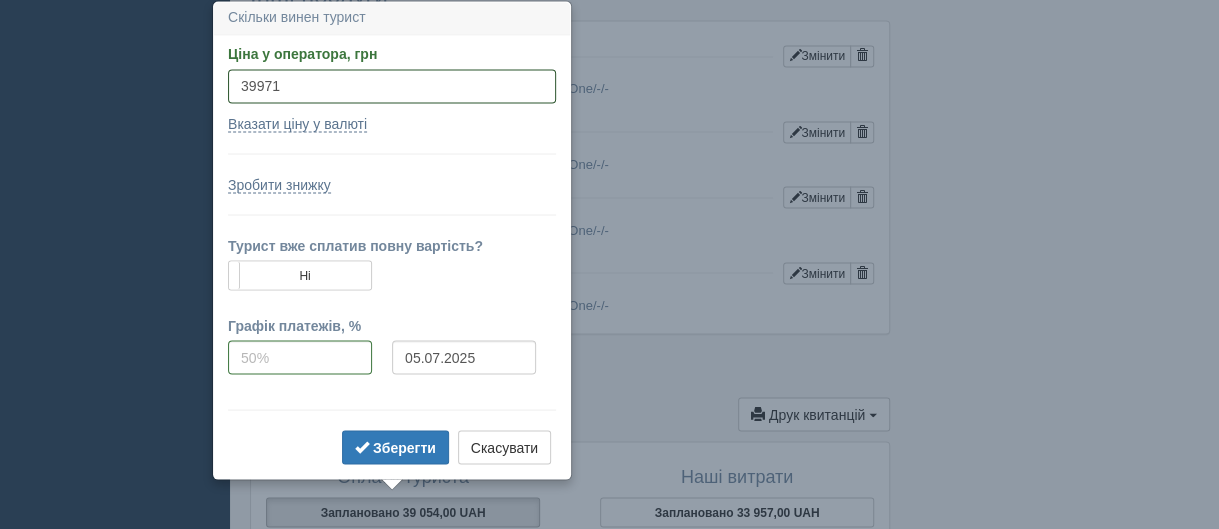 click on "39971" at bounding box center (392, 86) 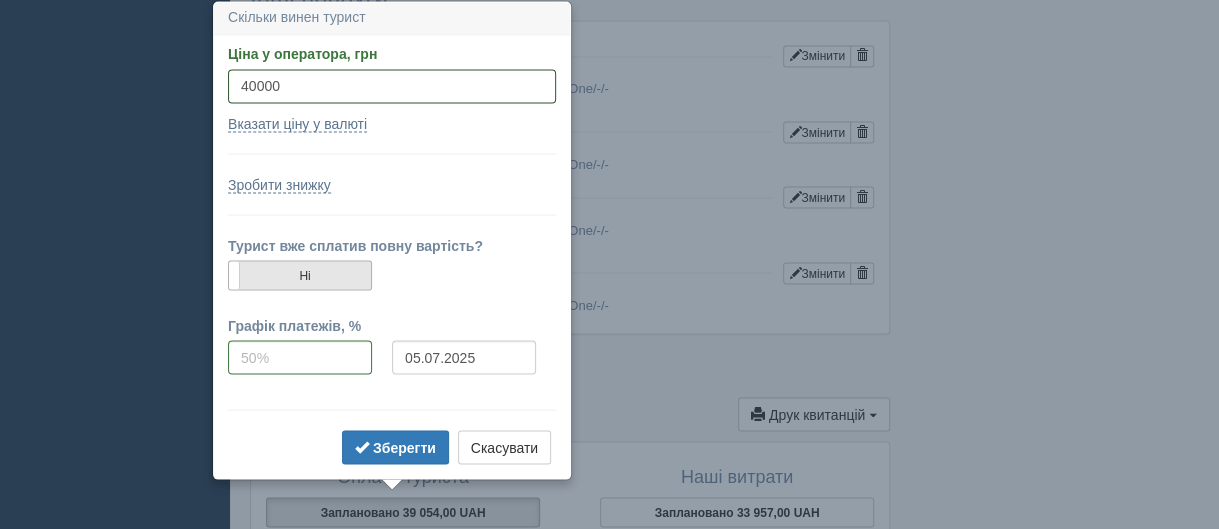 type on "40000" 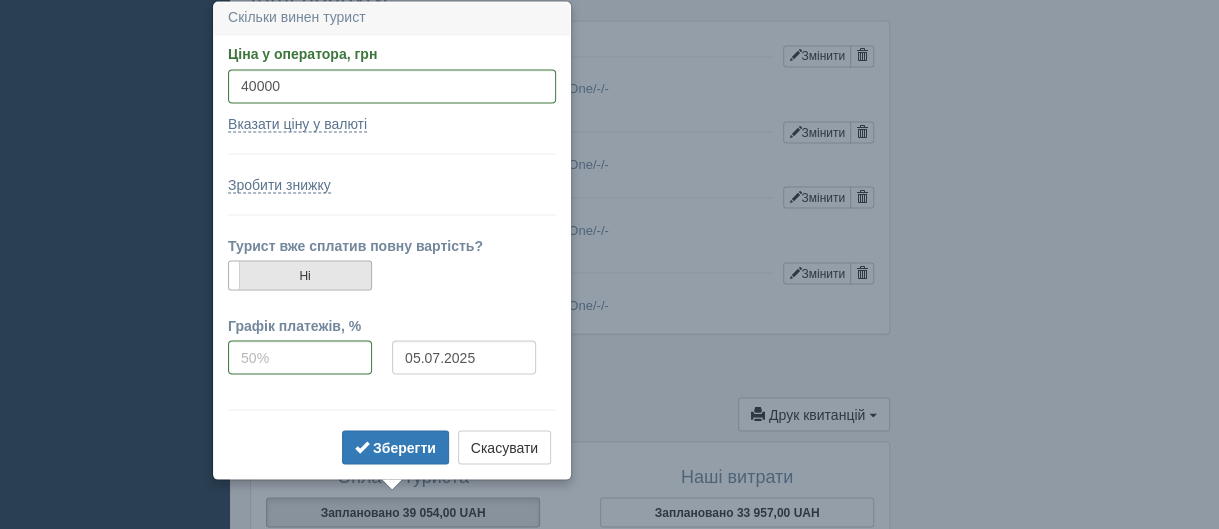 click on "Ні" at bounding box center (300, 275) 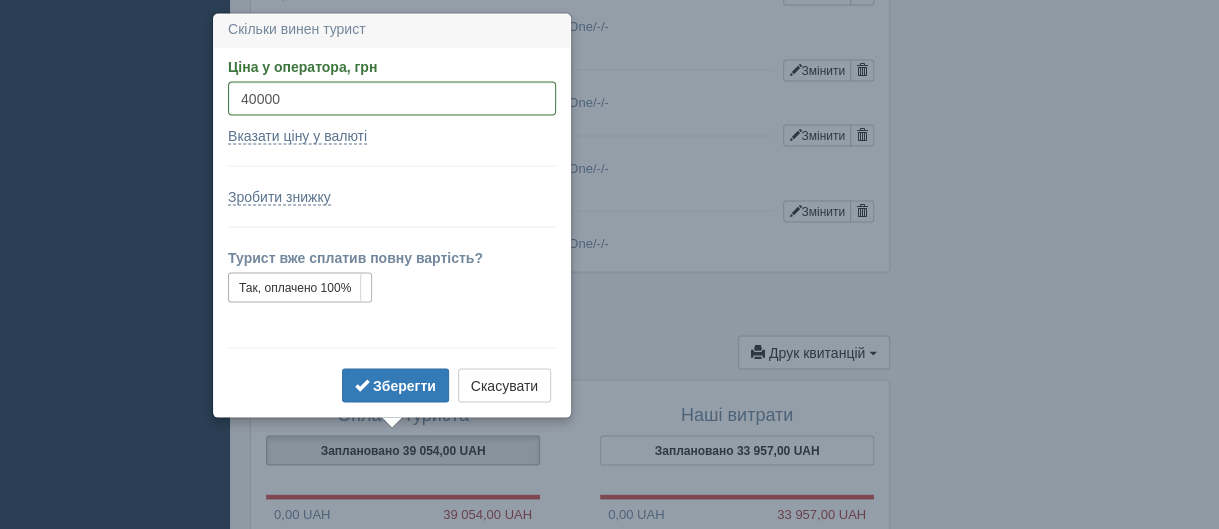 scroll, scrollTop: 1776, scrollLeft: 0, axis: vertical 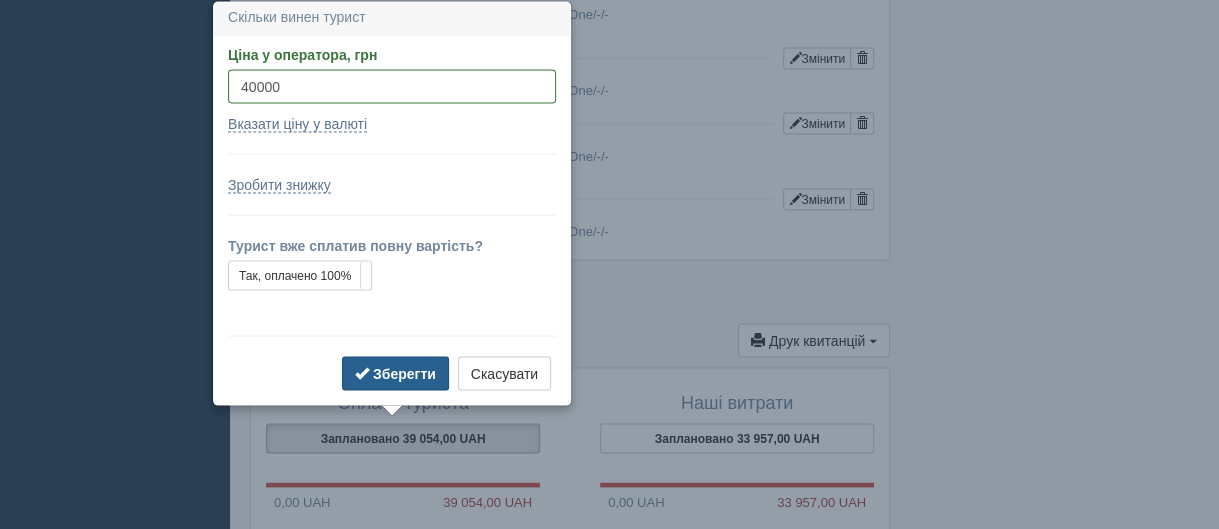 click on "Зберегти" at bounding box center [404, 373] 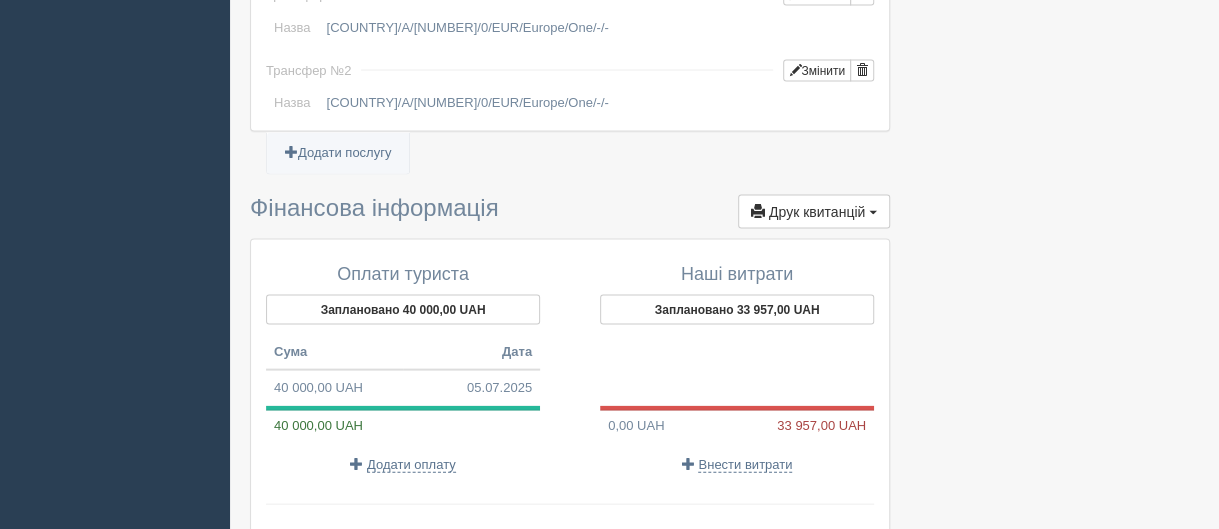 scroll, scrollTop: 1976, scrollLeft: 0, axis: vertical 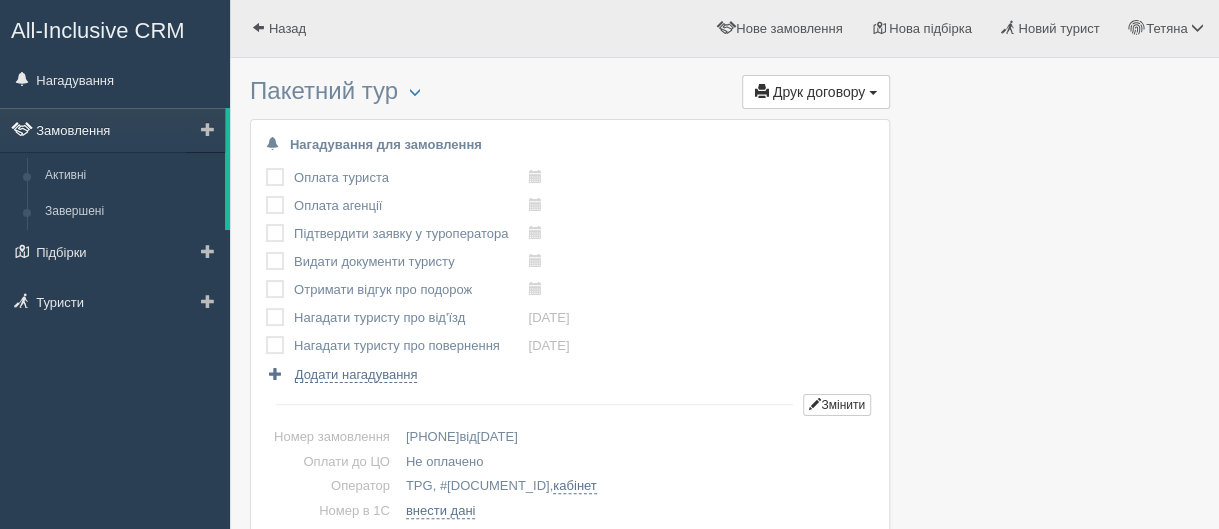click on "Замовлення" at bounding box center (112, 130) 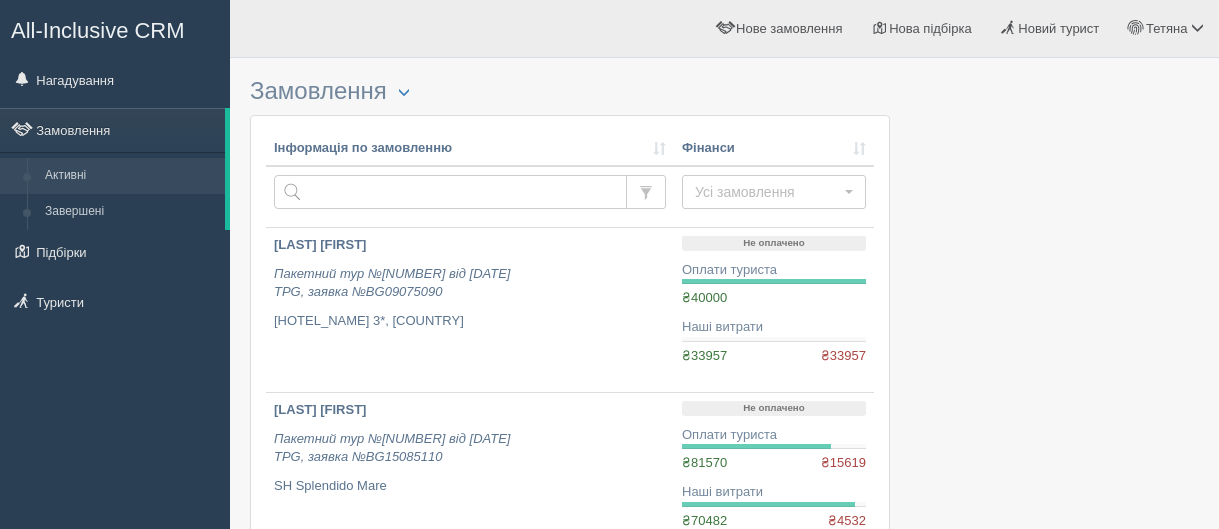 scroll, scrollTop: 0, scrollLeft: 0, axis: both 